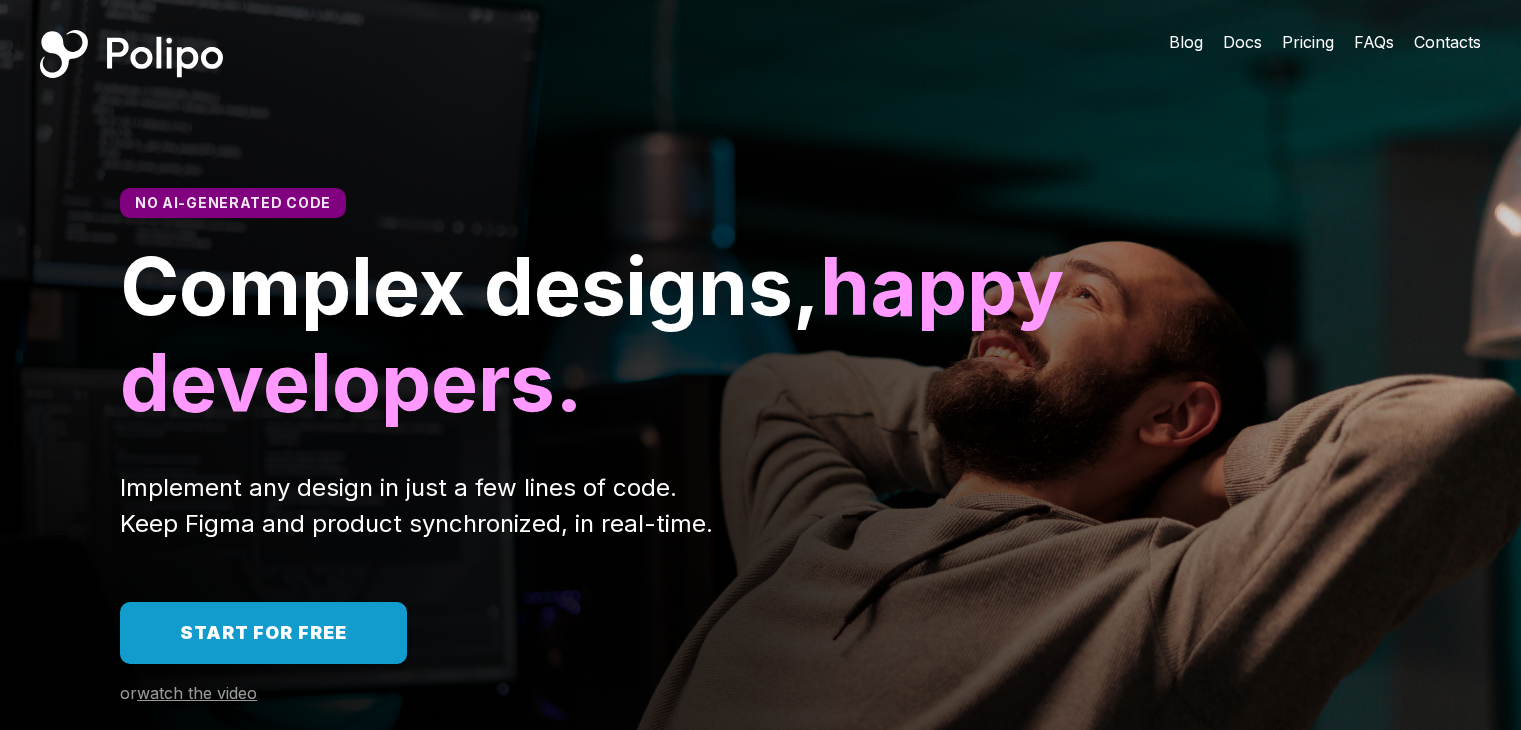scroll, scrollTop: 0, scrollLeft: 0, axis: both 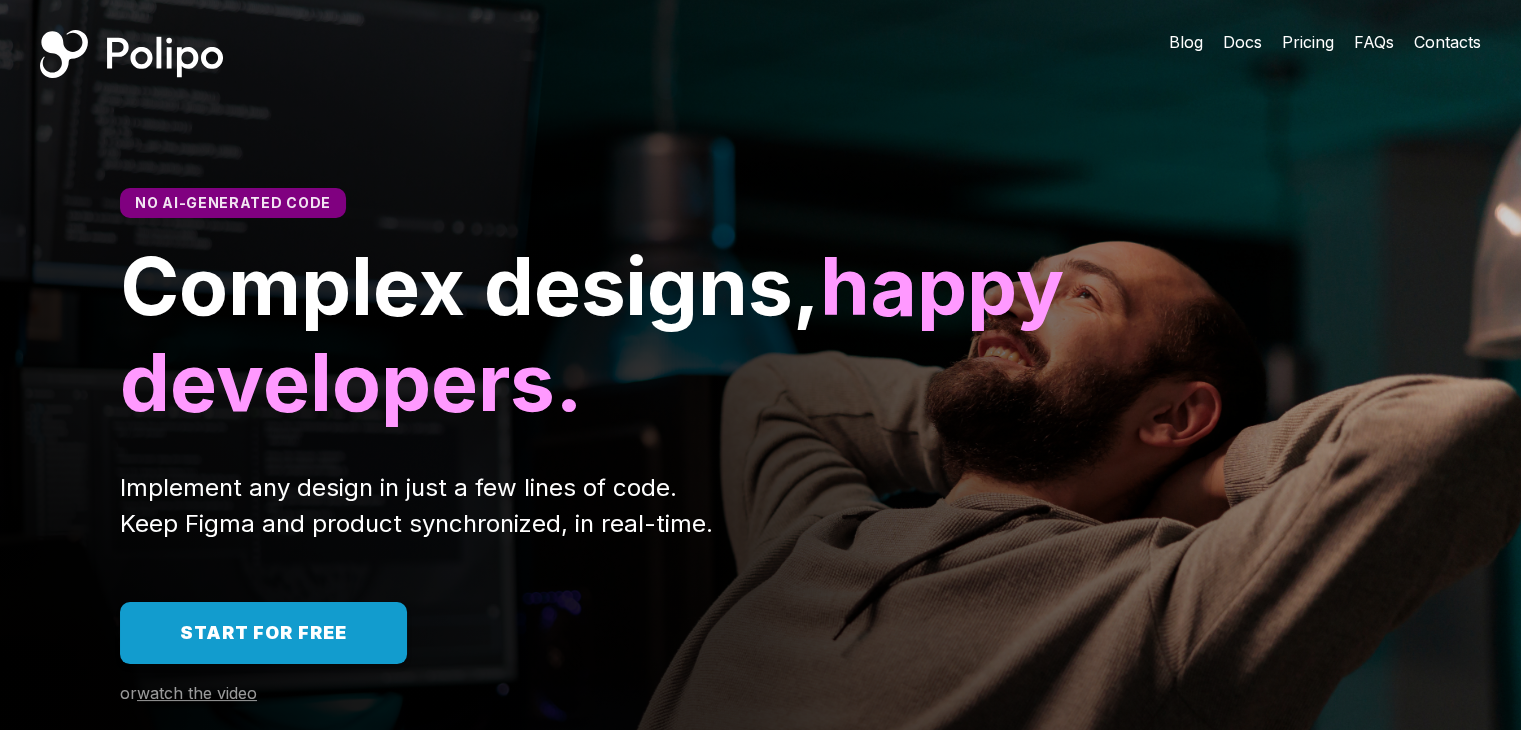 click on "Contacts" at bounding box center [1447, 42] 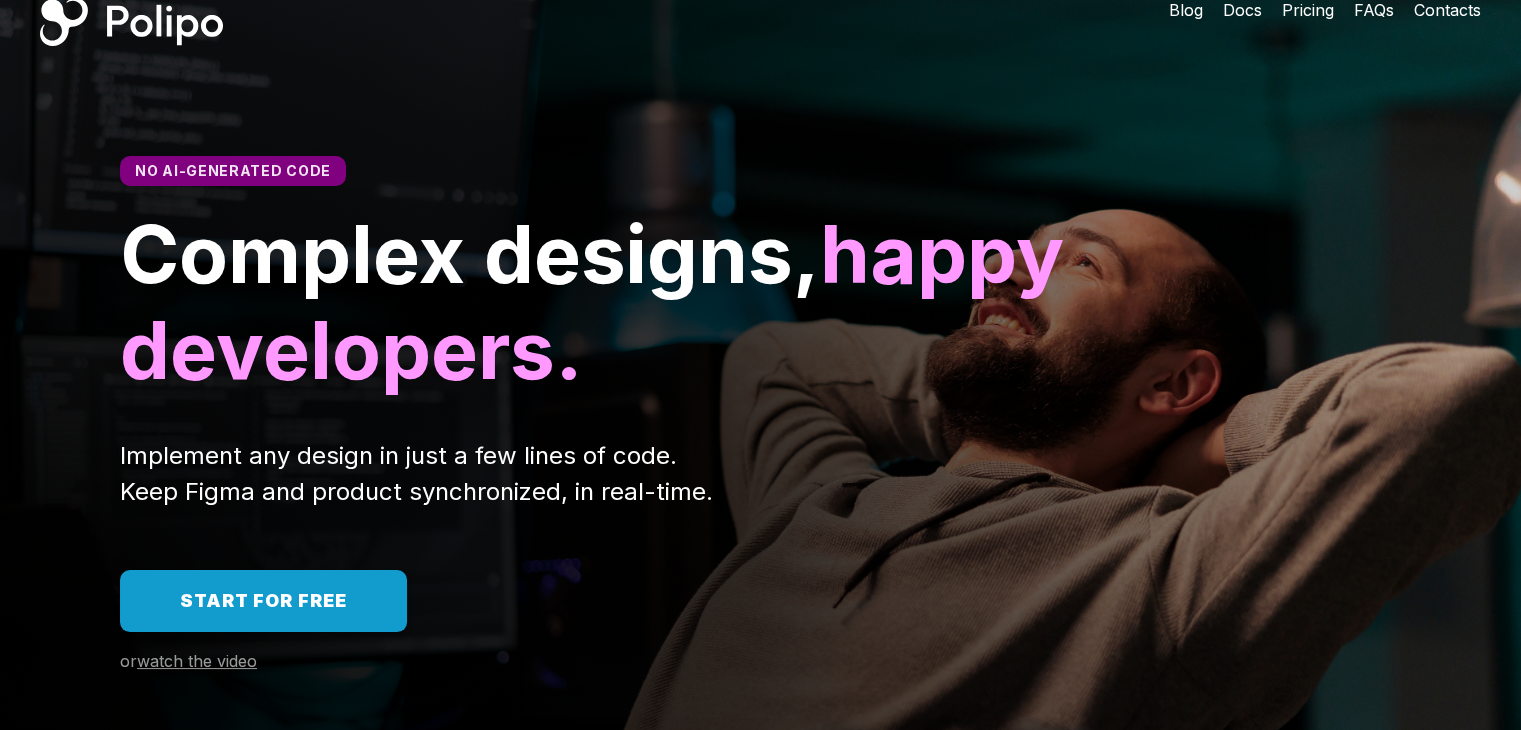 scroll, scrollTop: 0, scrollLeft: 0, axis: both 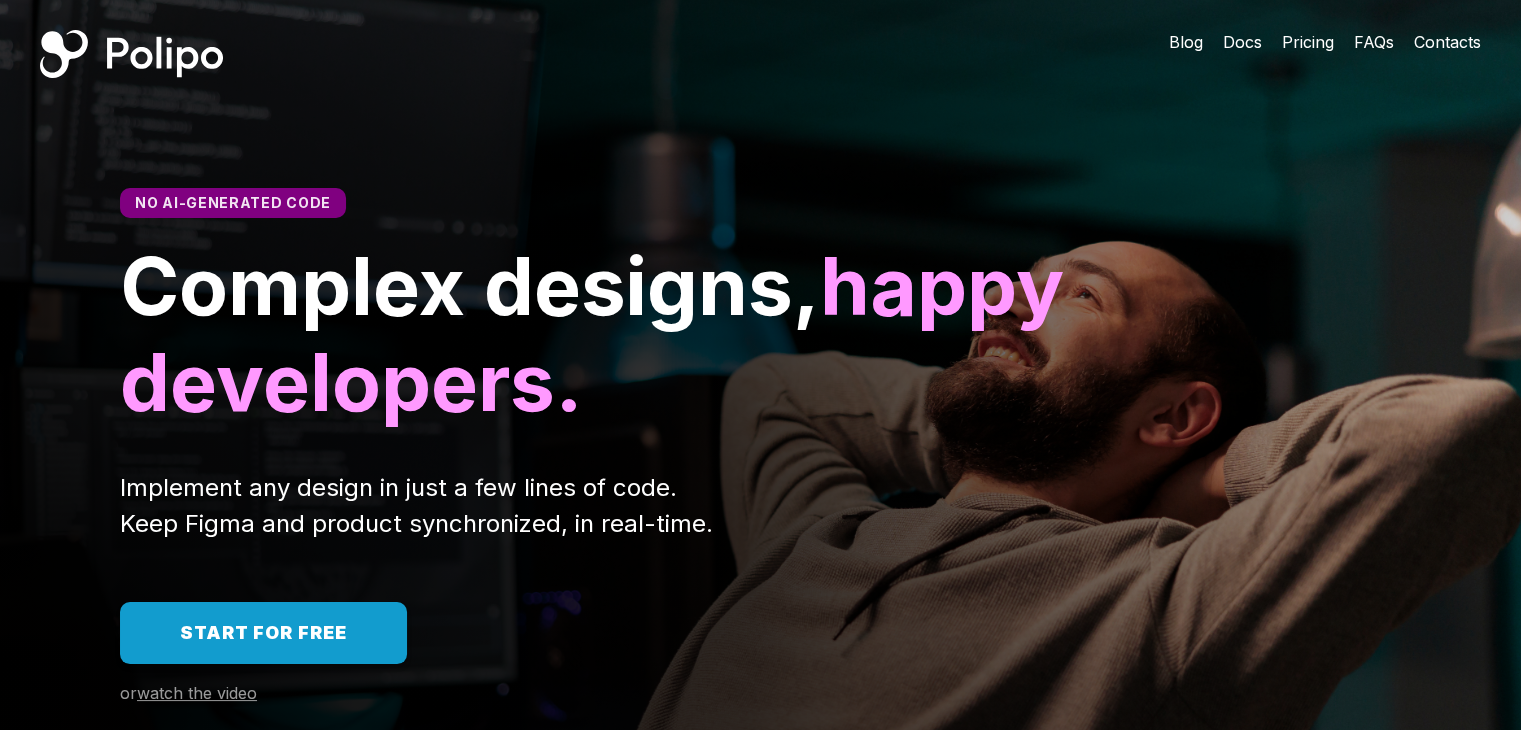 click on "Contacts" at bounding box center (1447, 42) 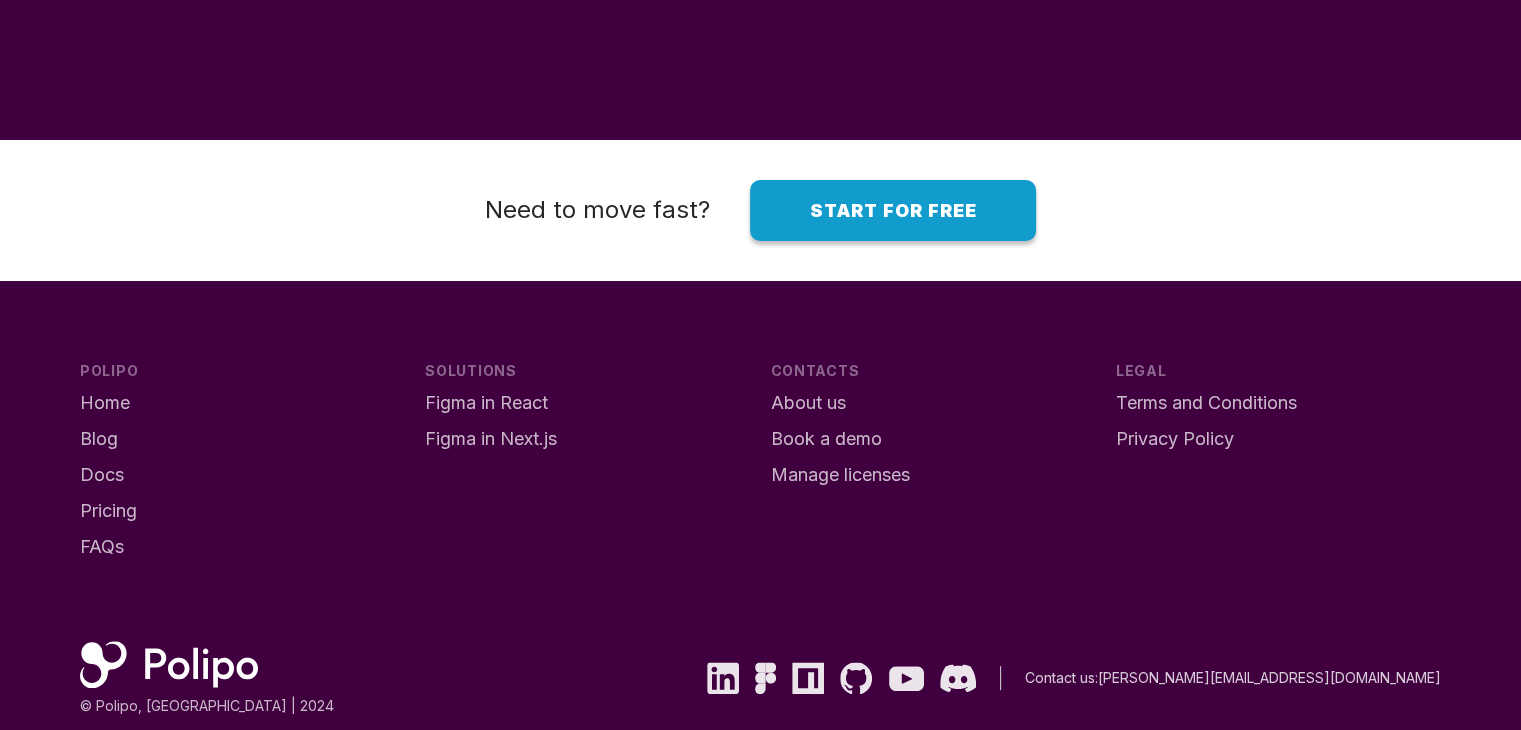 scroll, scrollTop: 15991, scrollLeft: 0, axis: vertical 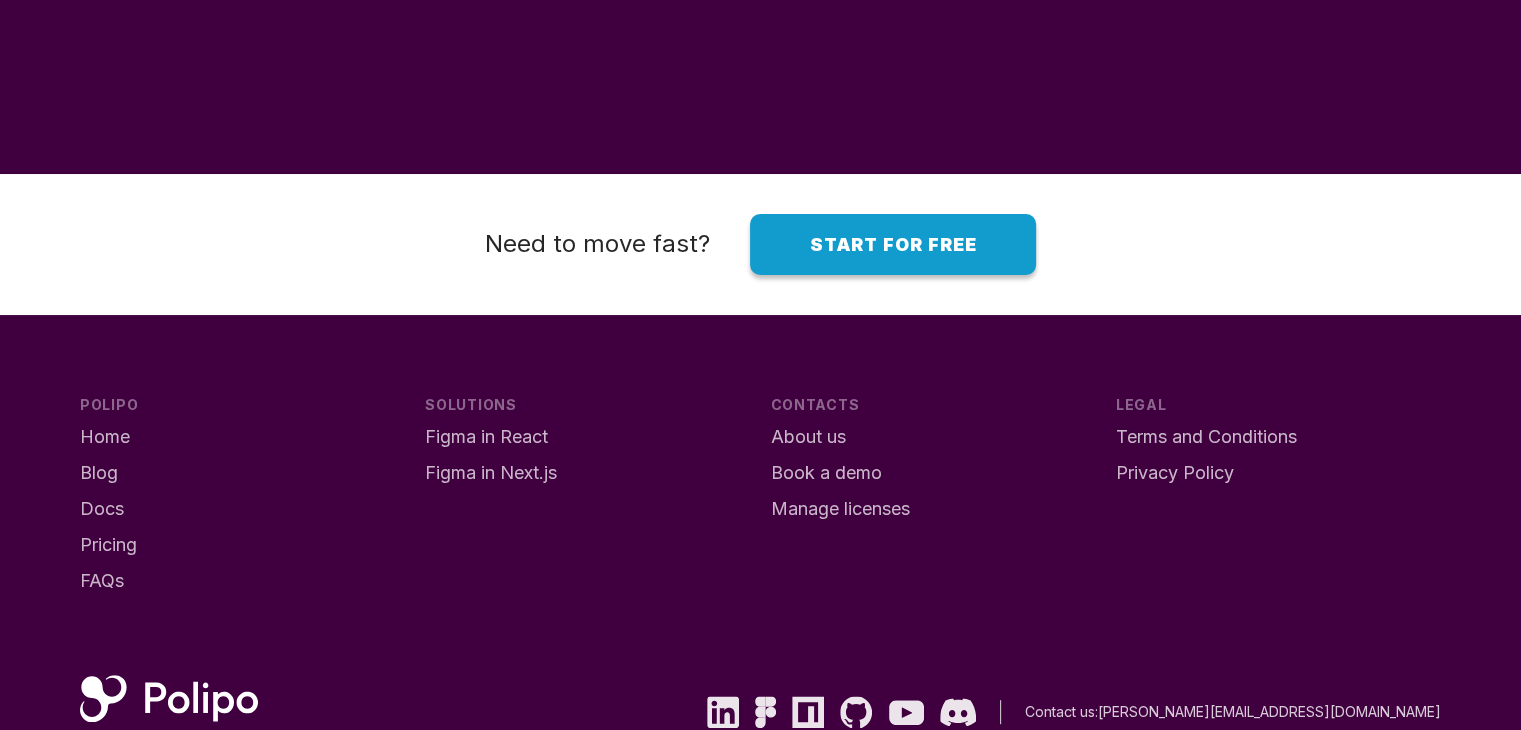 click on "Start for free" at bounding box center (893, 245) 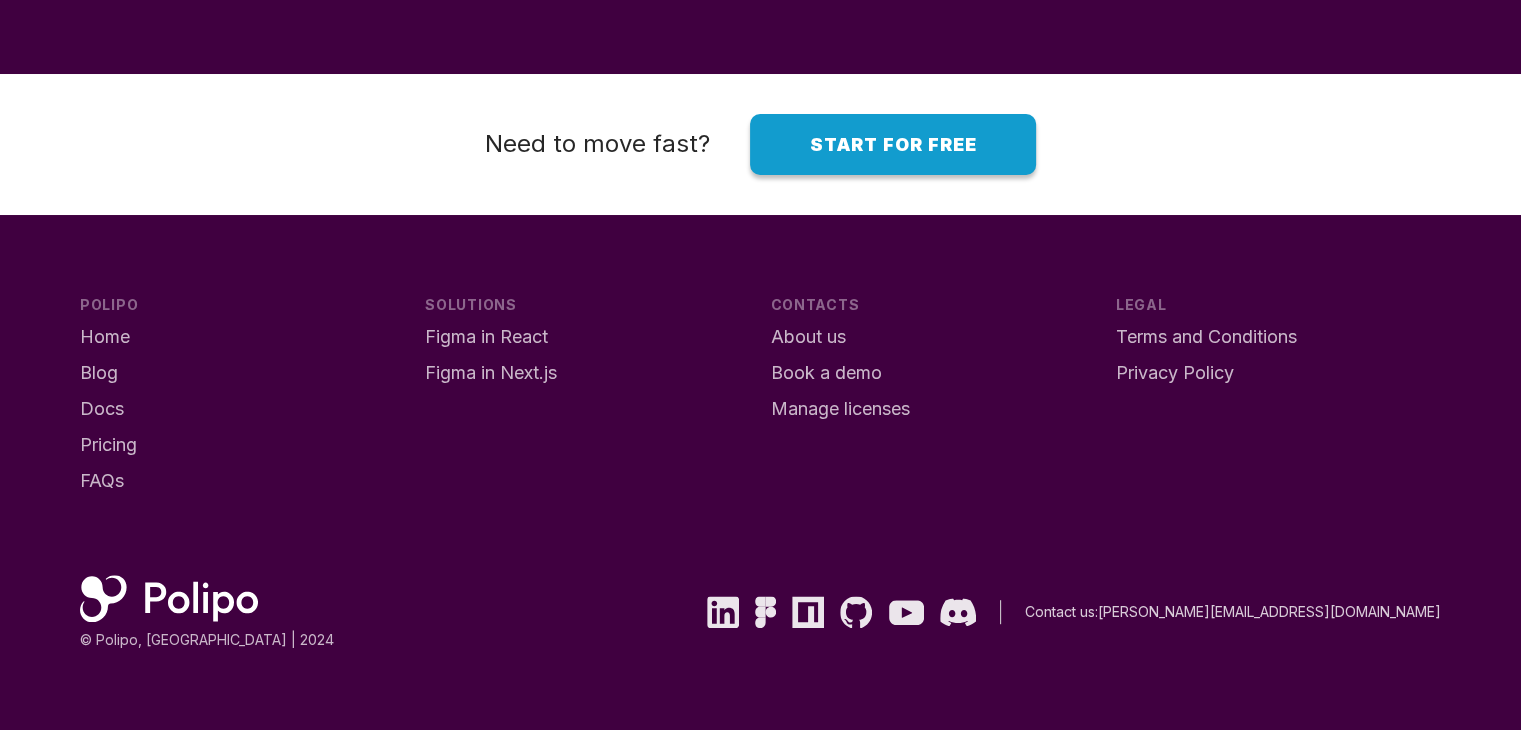 click on "Contact us:  [PERSON_NAME][EMAIL_ADDRESS][DOMAIN_NAME]" at bounding box center (1233, 612) 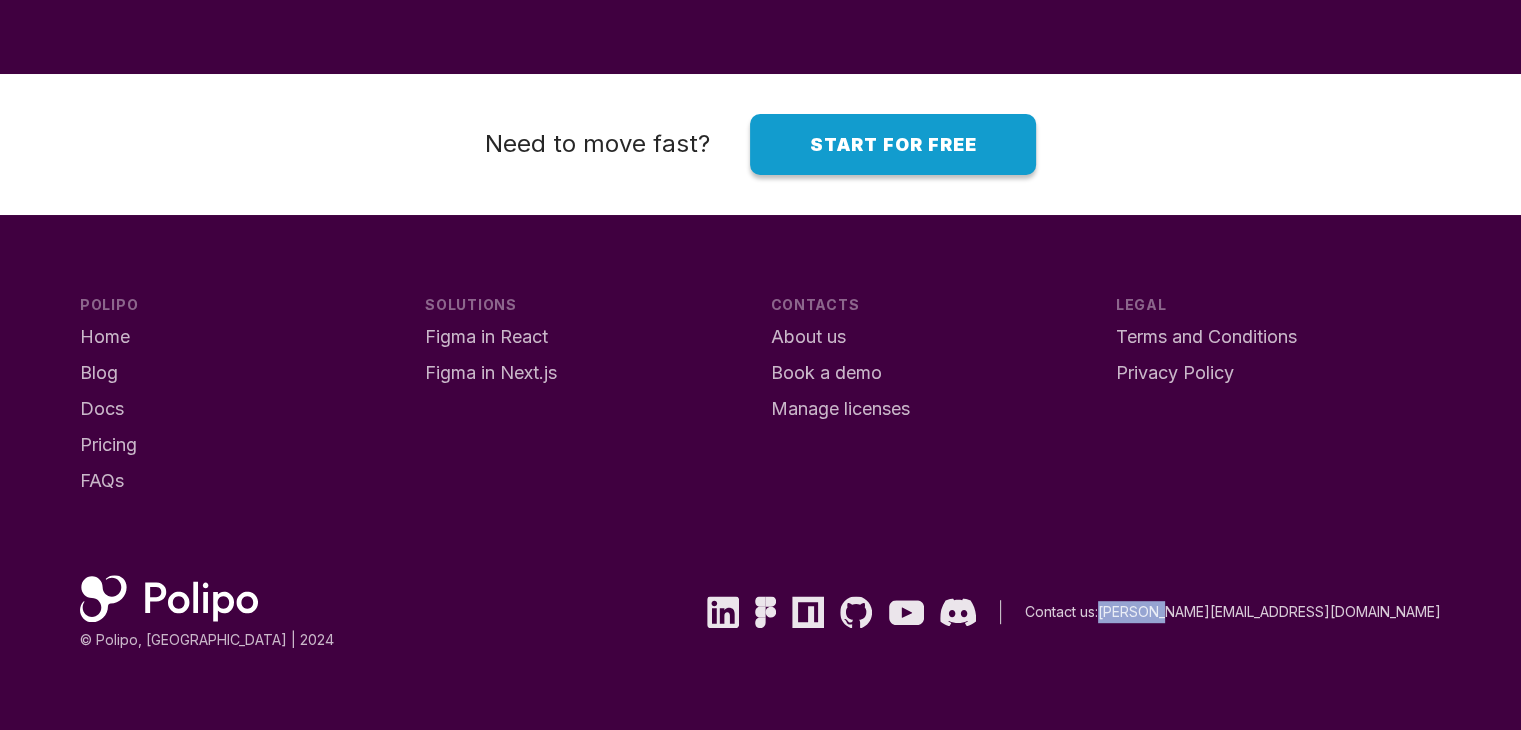 click on "Contact us:  [PERSON_NAME][EMAIL_ADDRESS][DOMAIN_NAME]" at bounding box center (1233, 612) 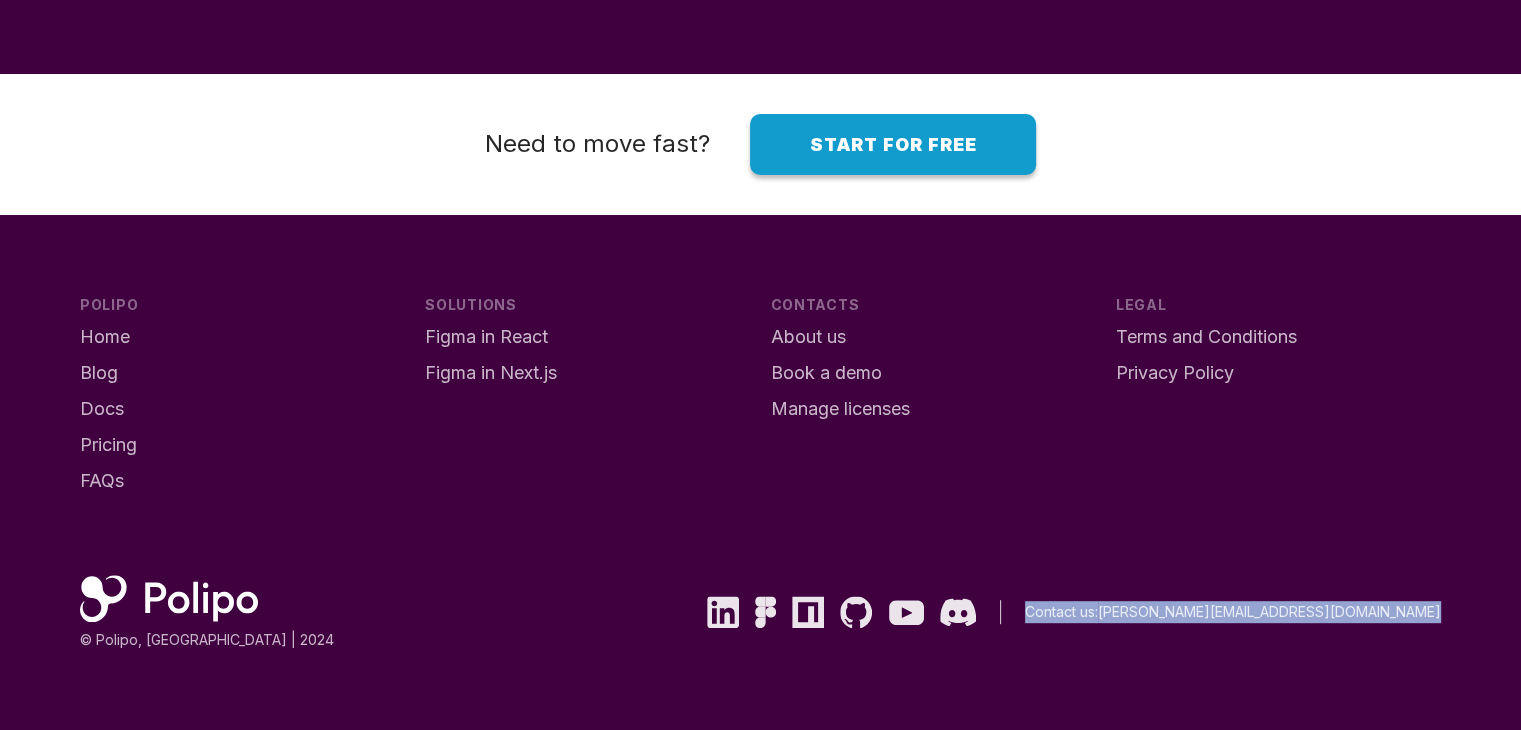 click on "Contact us:  [PERSON_NAME][EMAIL_ADDRESS][DOMAIN_NAME]" at bounding box center (1233, 612) 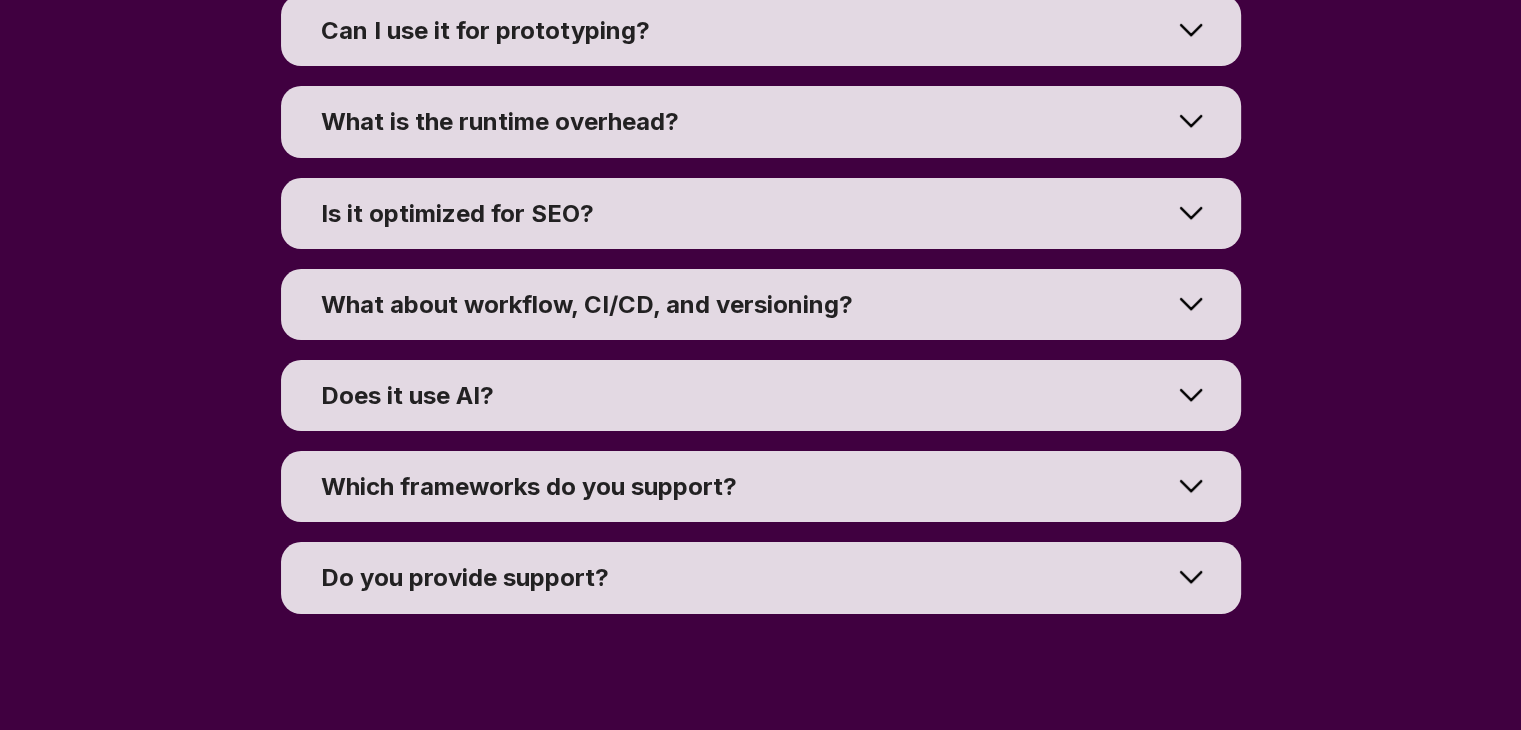 scroll, scrollTop: 15491, scrollLeft: 0, axis: vertical 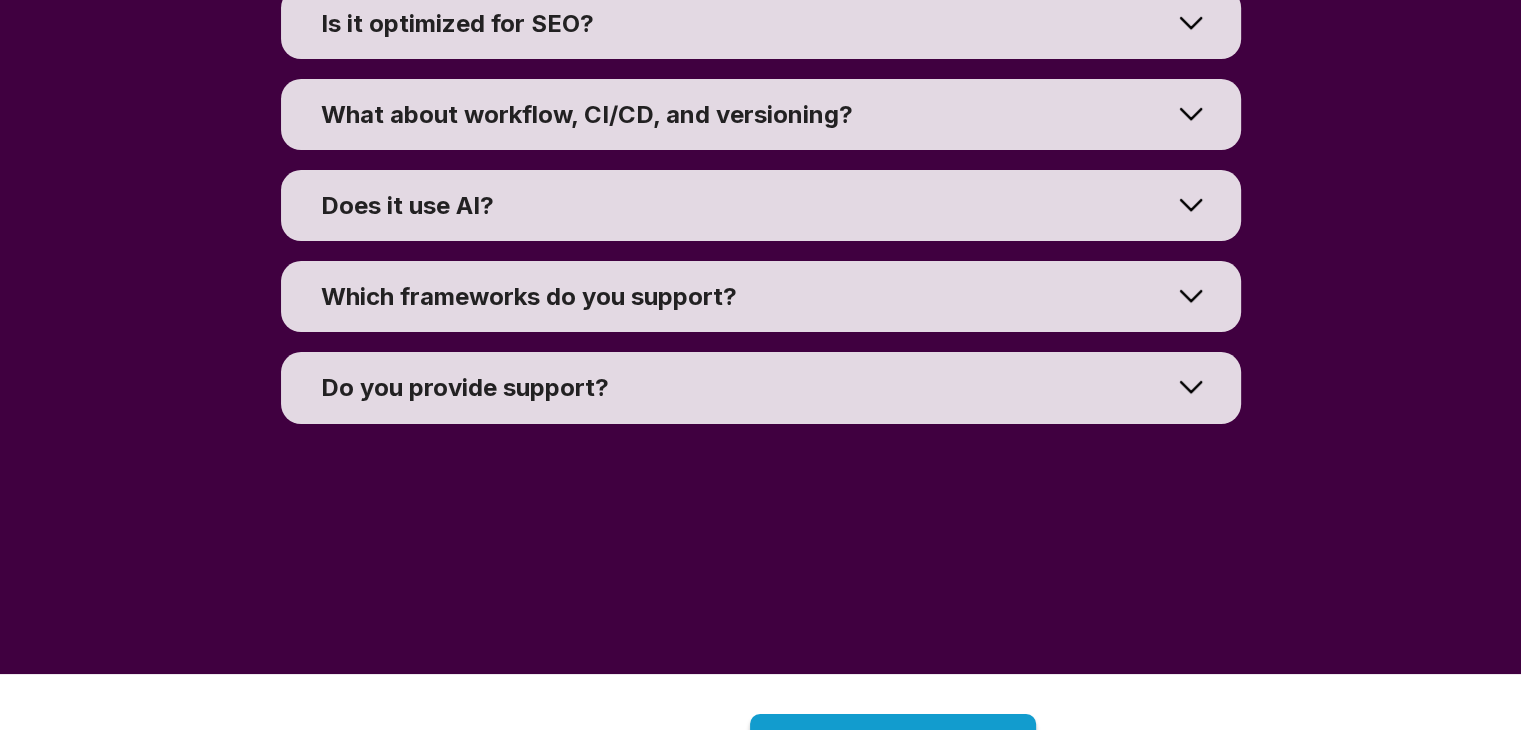 click on "Do you provide support?" at bounding box center [746, 387] 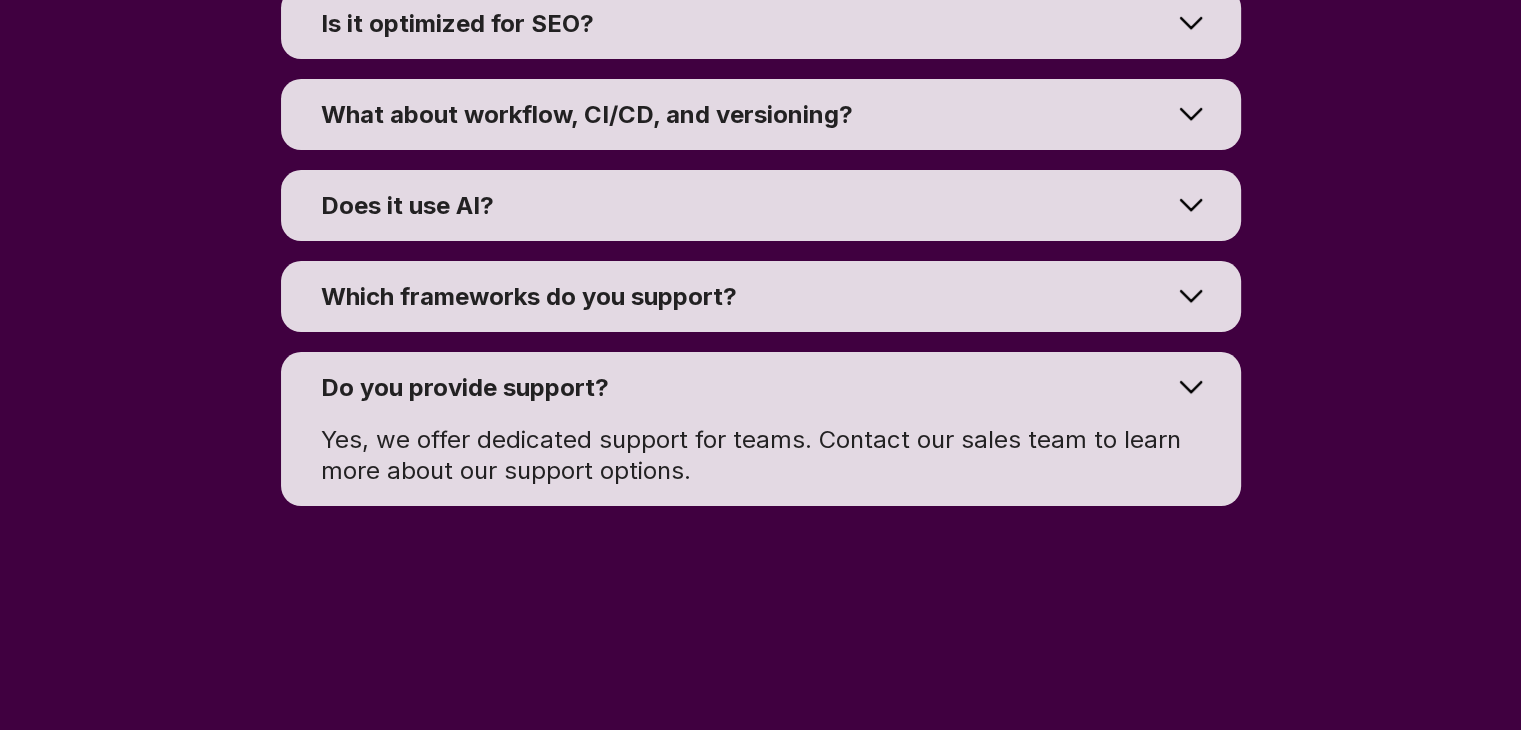 click at bounding box center (1191, 296) 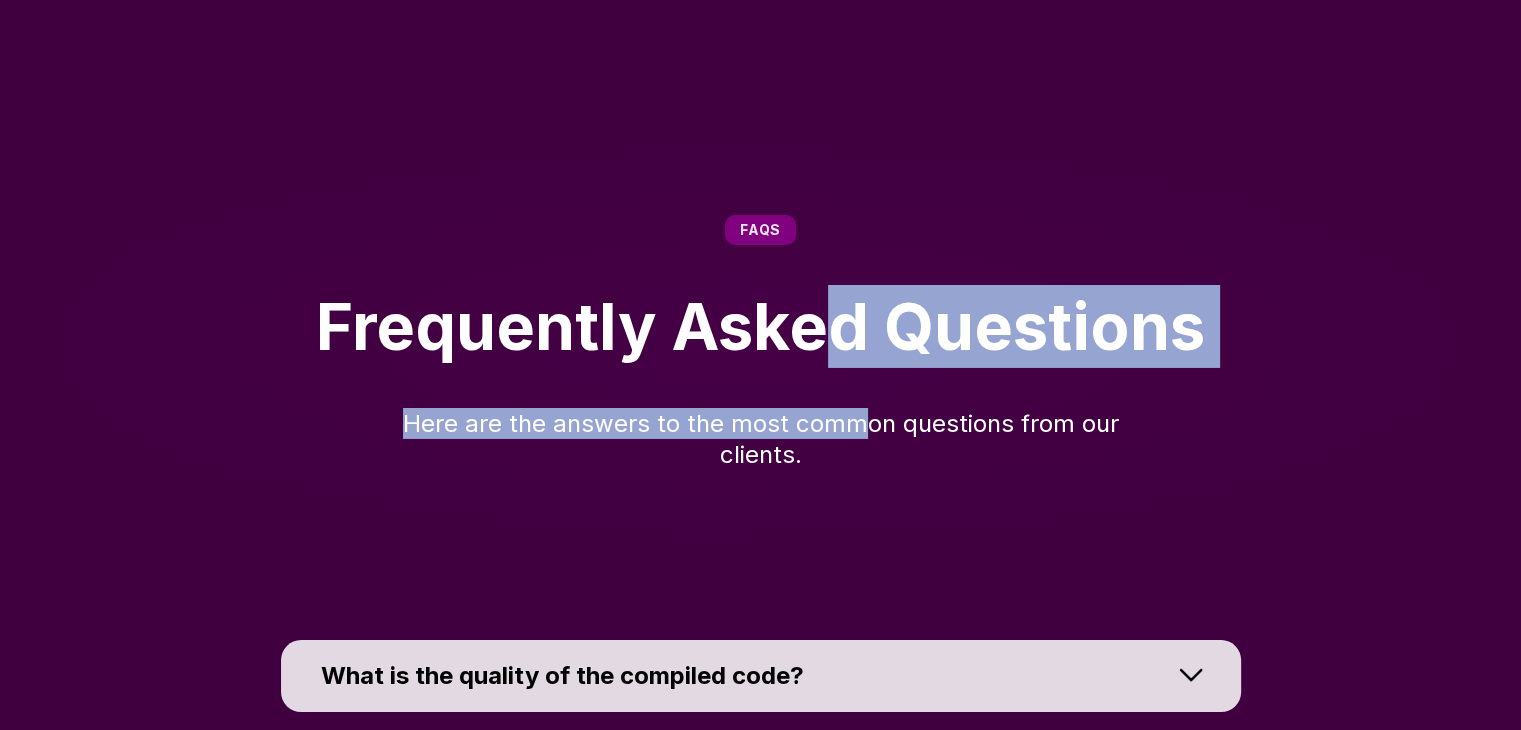 drag, startPoint x: 808, startPoint y: 421, endPoint x: 817, endPoint y: 405, distance: 18.35756 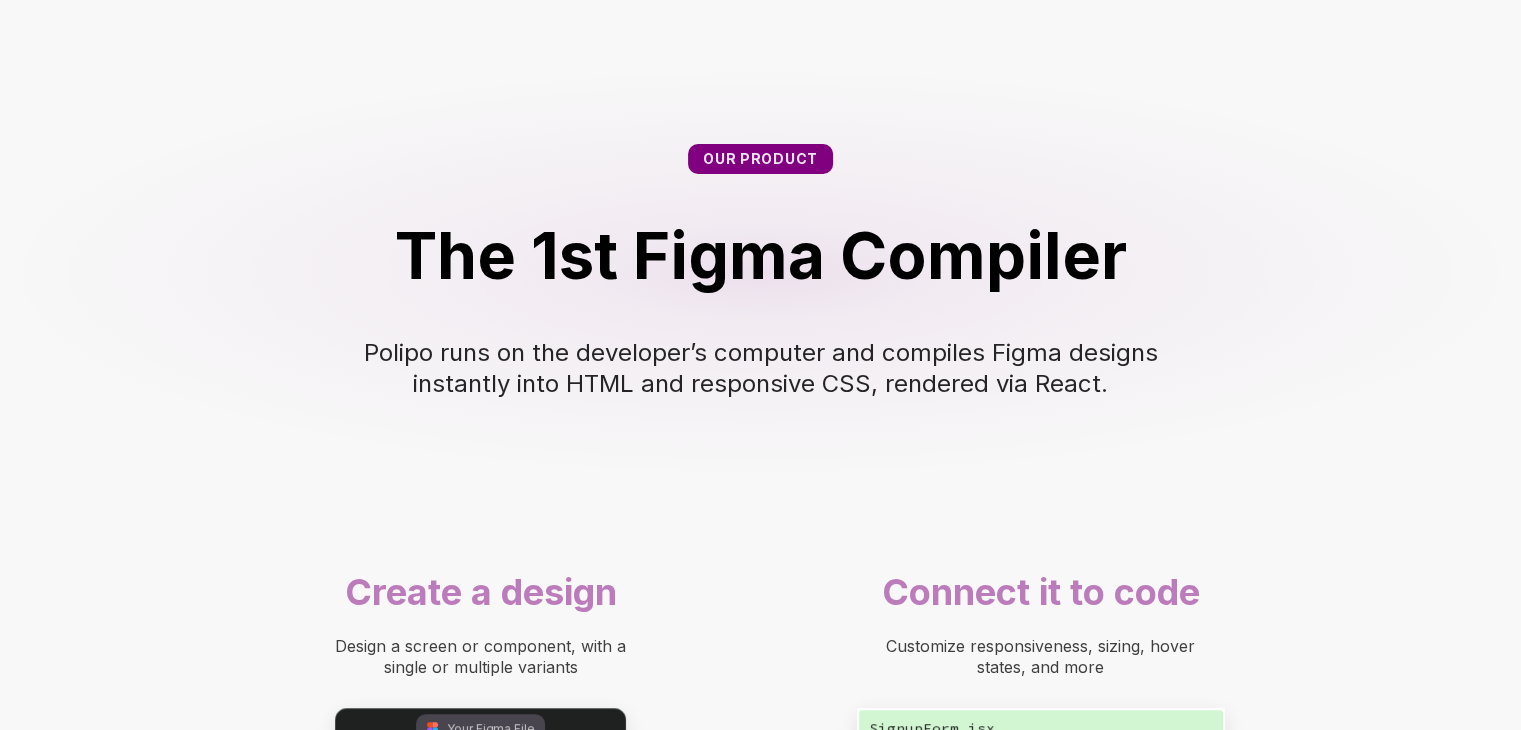 scroll, scrollTop: 0, scrollLeft: 0, axis: both 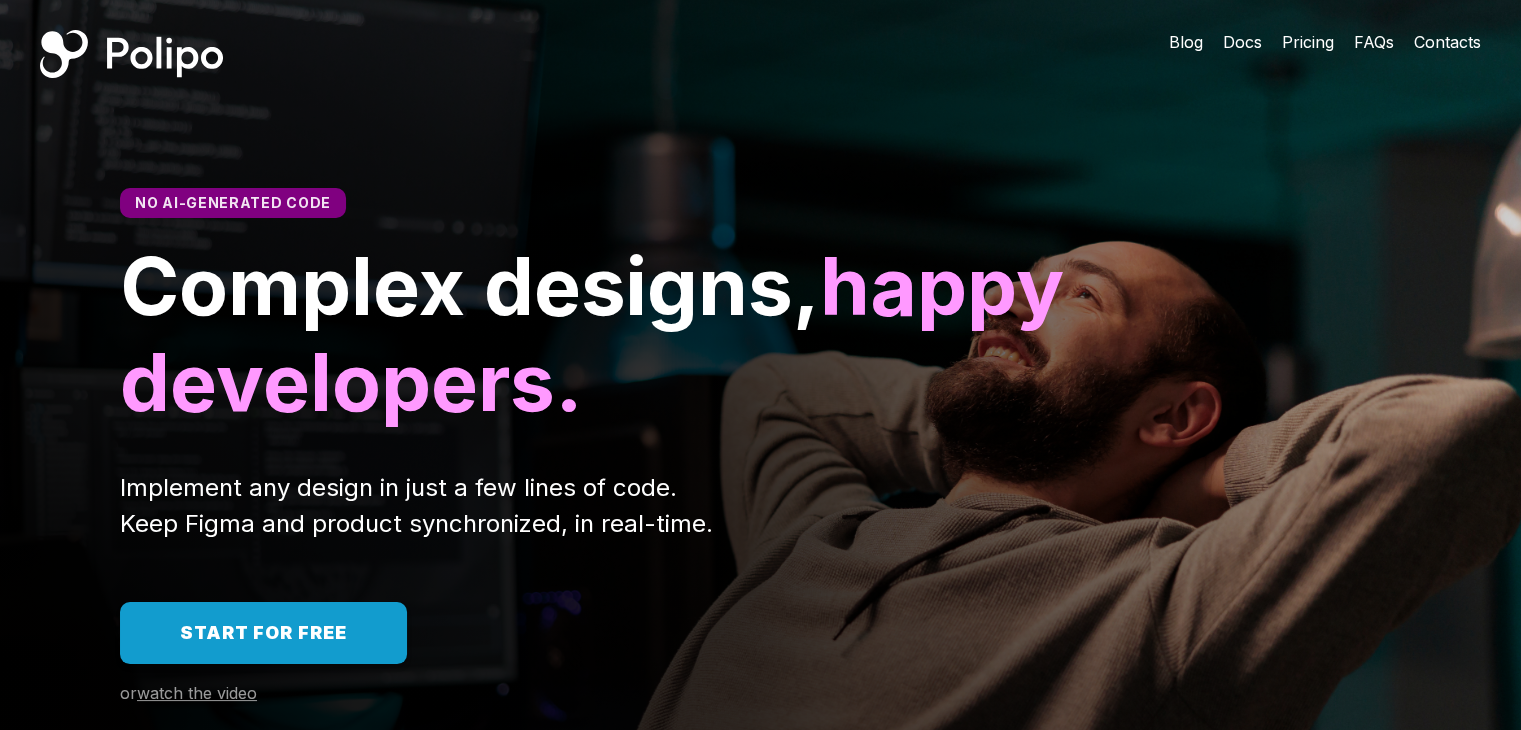 click on "FAQs" at bounding box center (1374, 42) 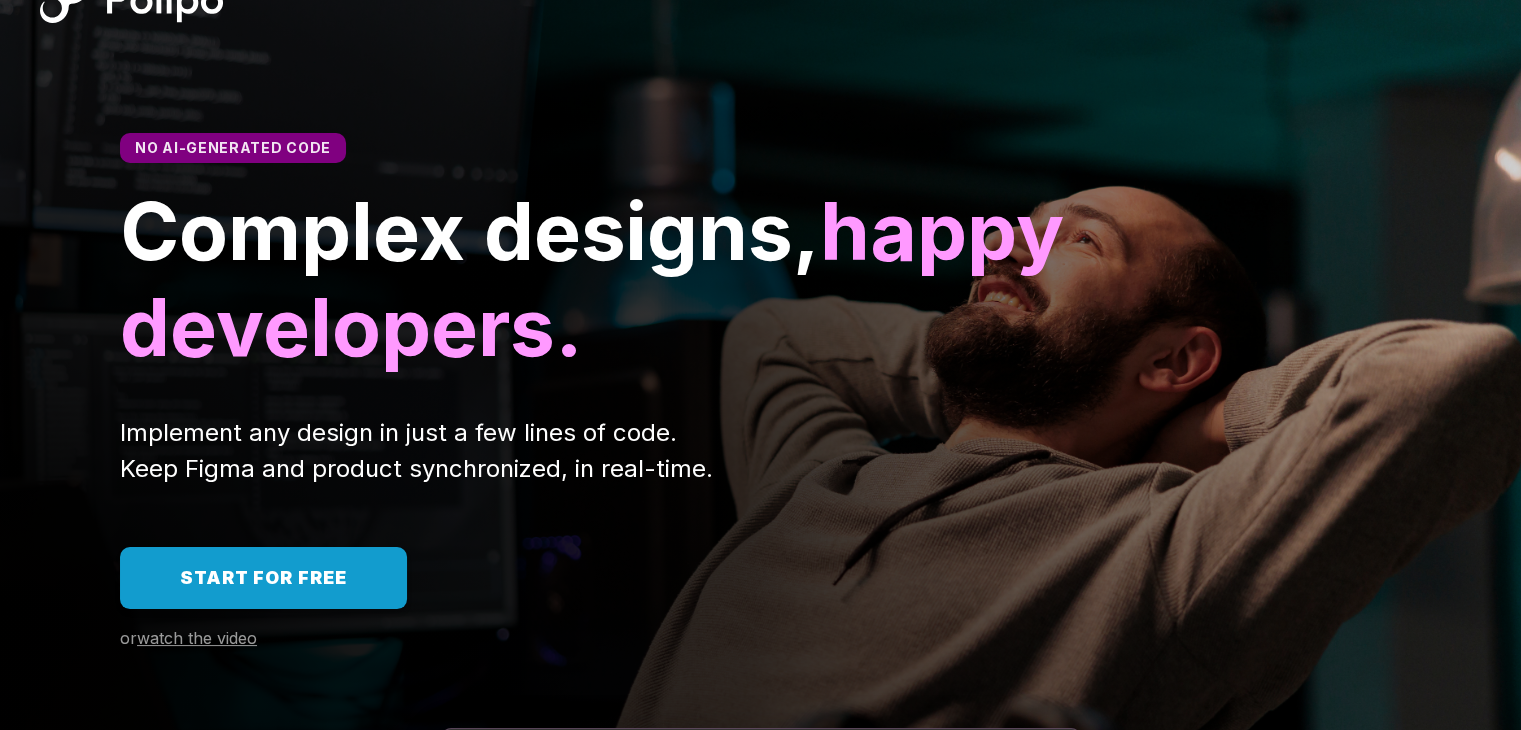 scroll, scrollTop: 0, scrollLeft: 0, axis: both 